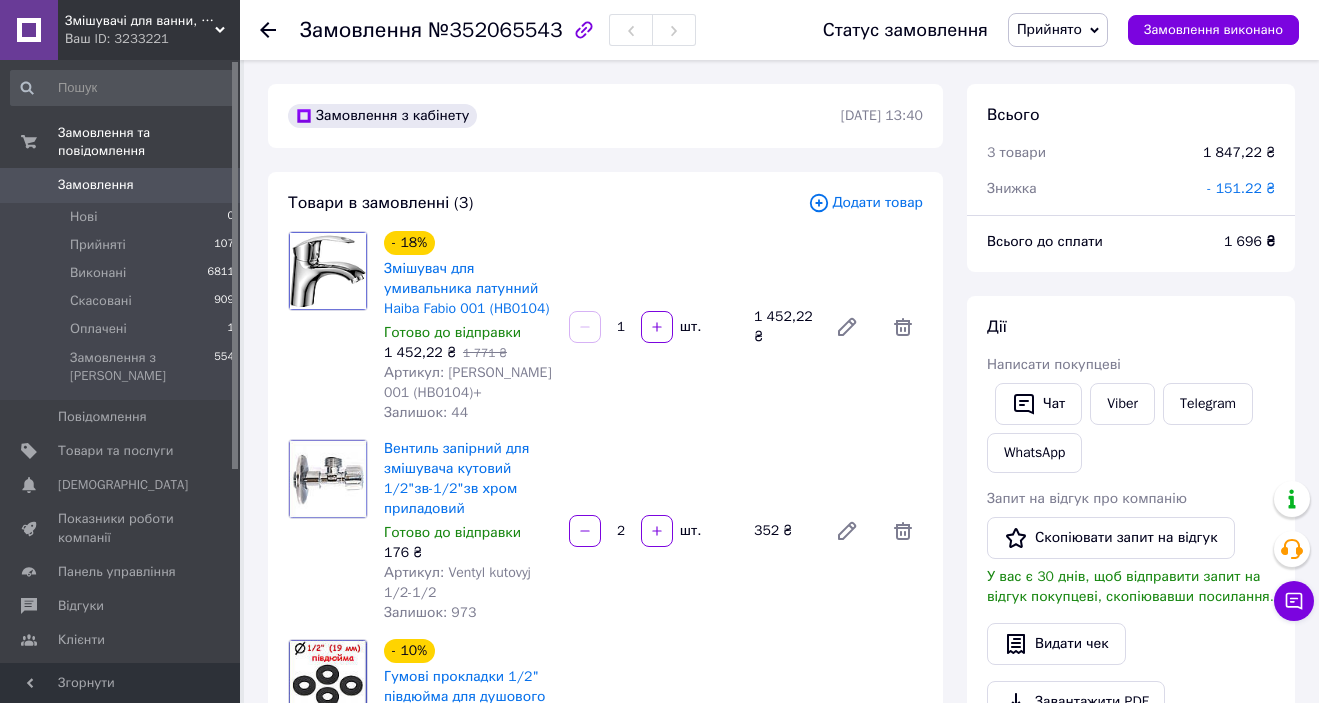 scroll, scrollTop: 0, scrollLeft: 0, axis: both 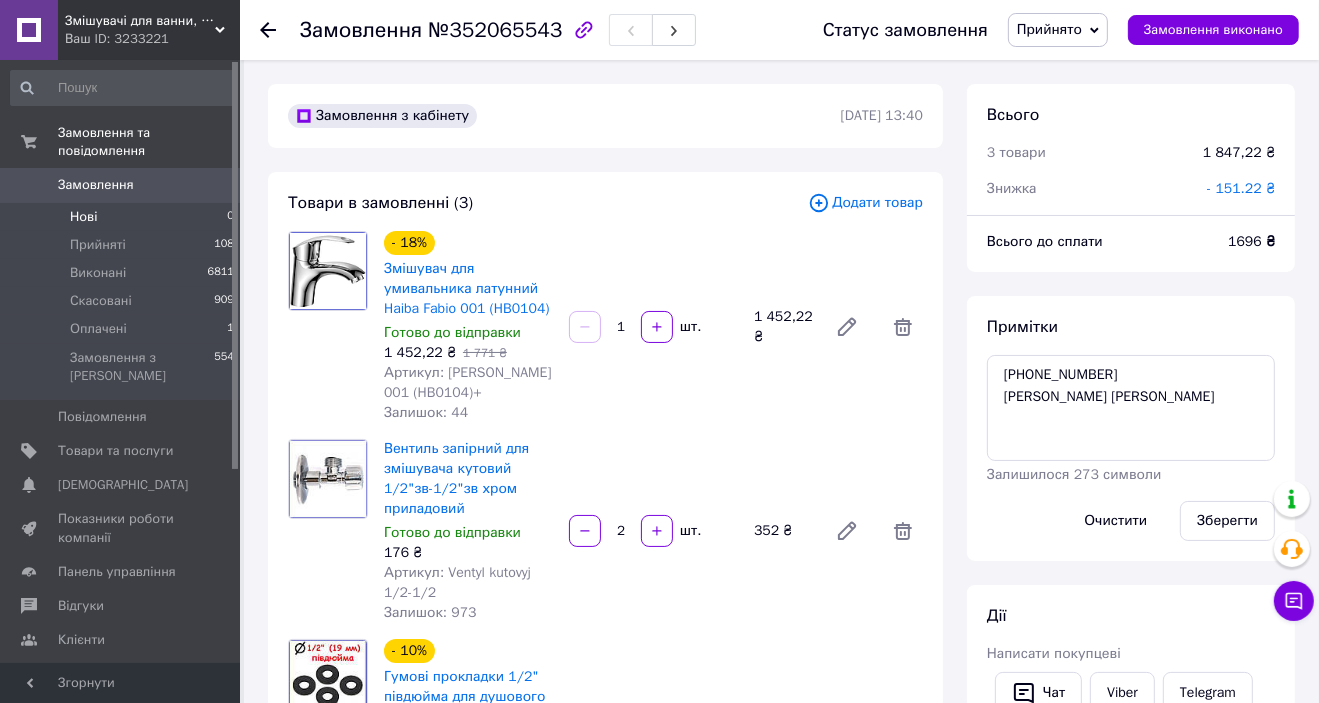 click on "Нові 0" at bounding box center [123, 217] 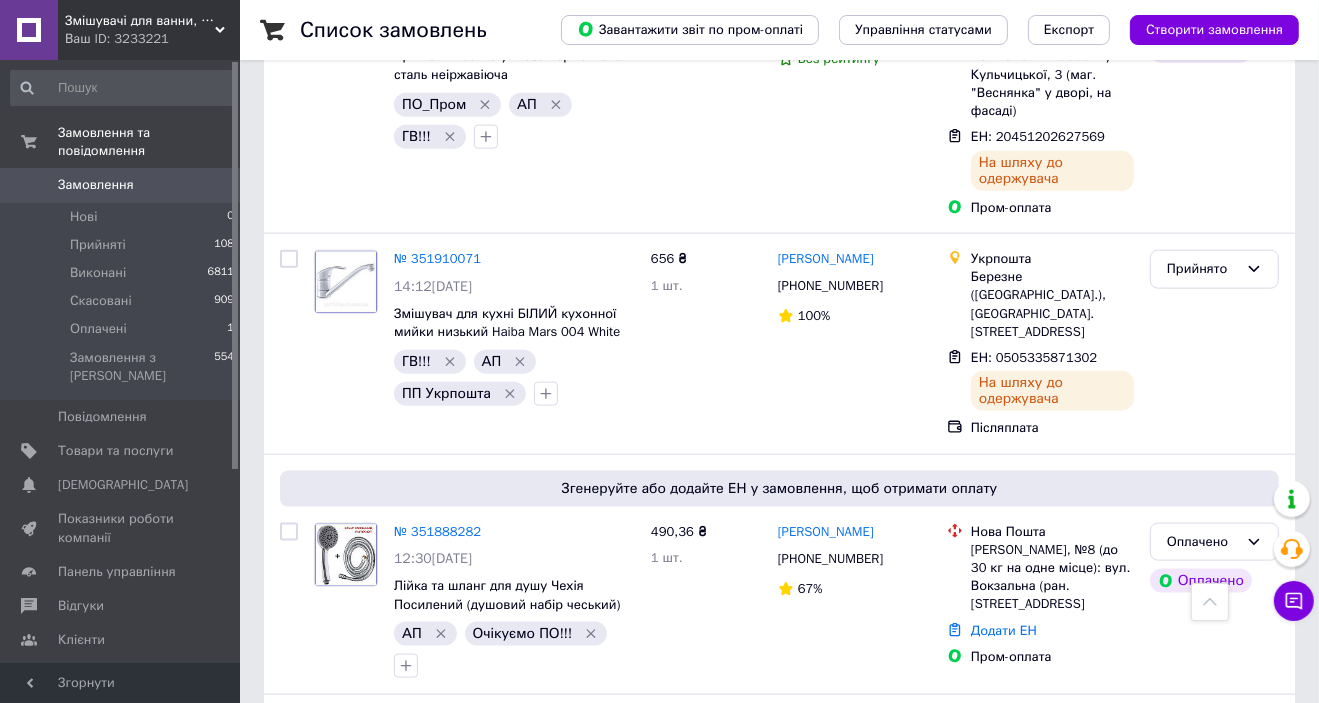 scroll, scrollTop: 2080, scrollLeft: 0, axis: vertical 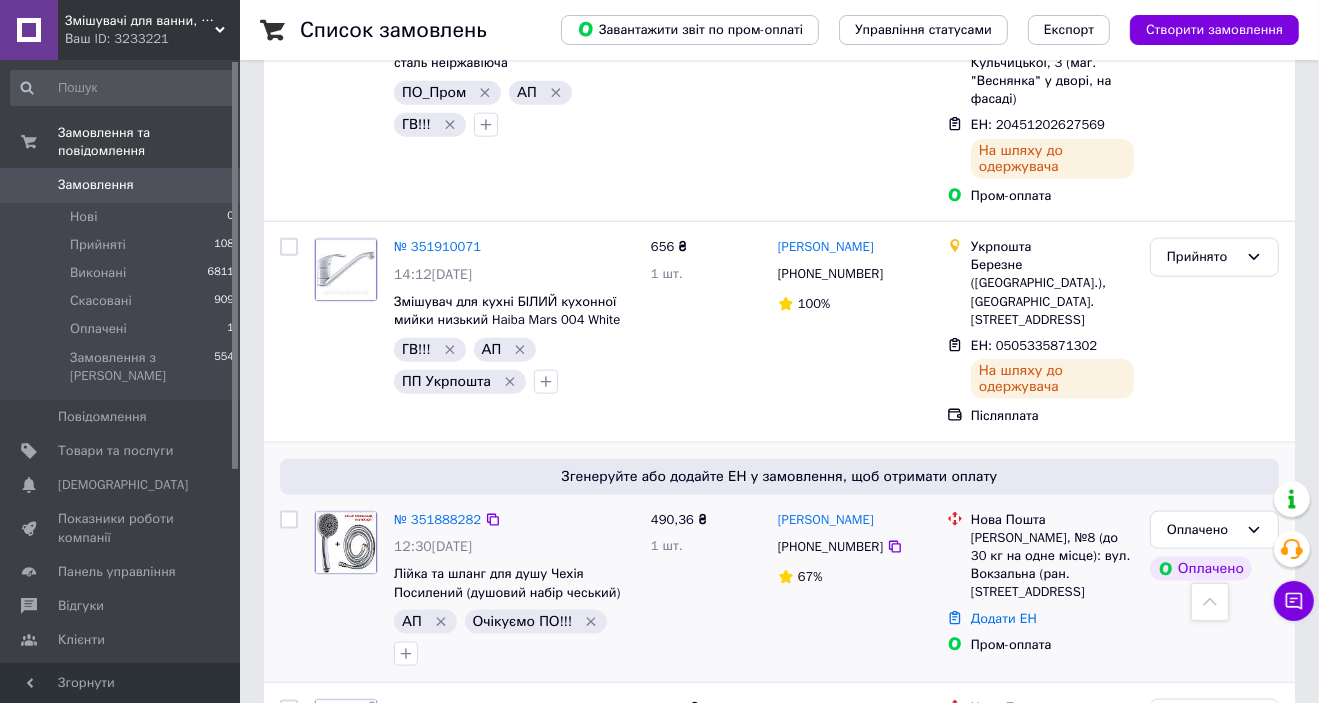 click 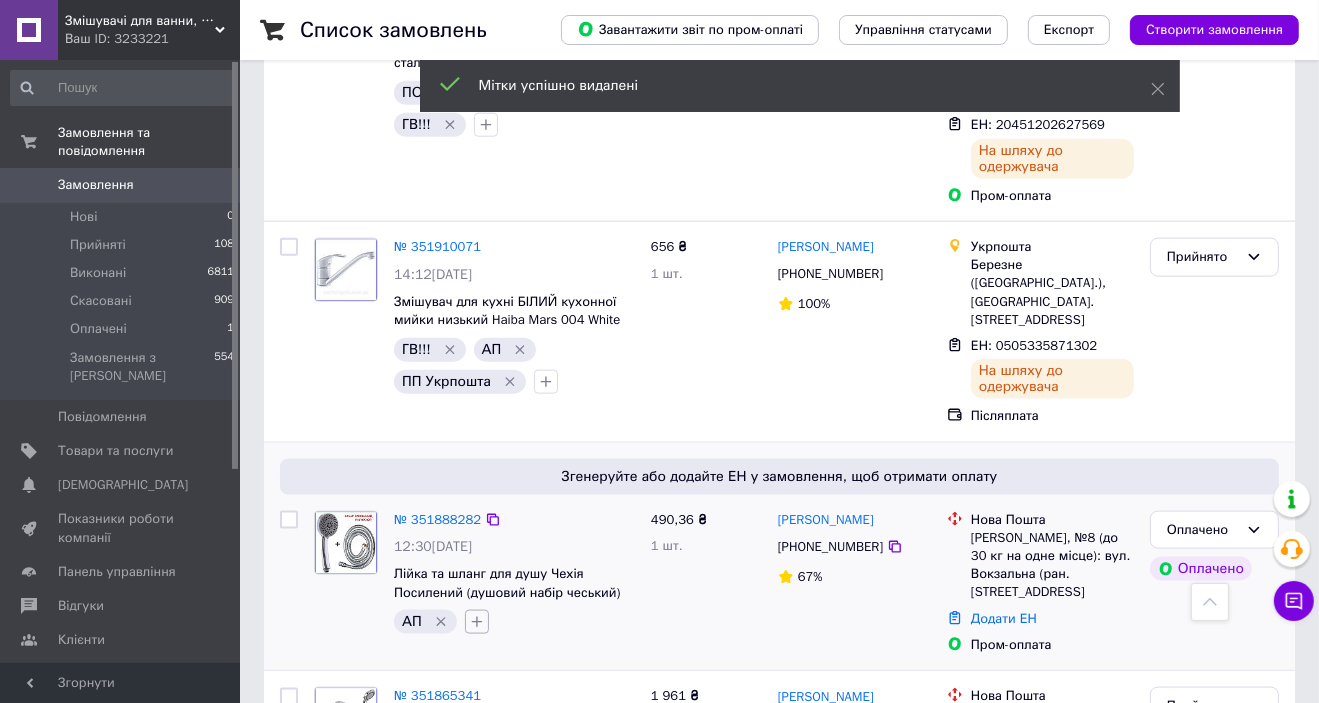 click 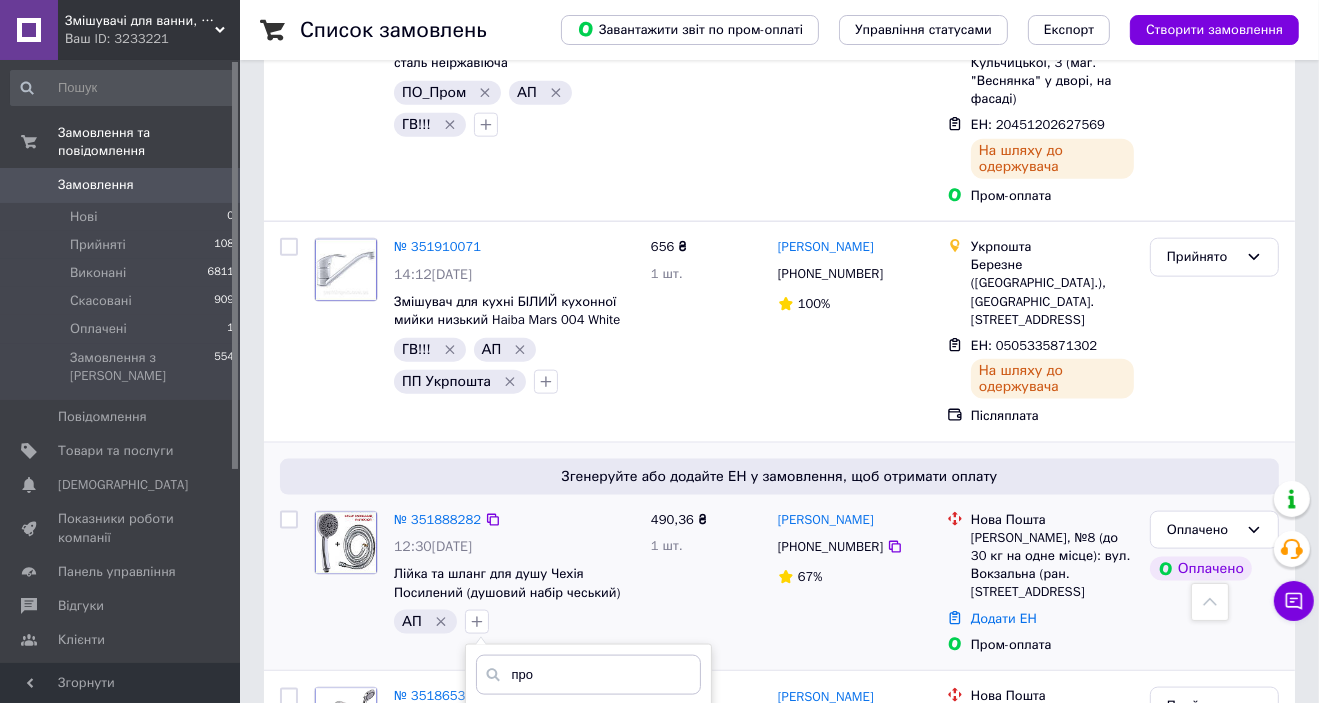 type on "про" 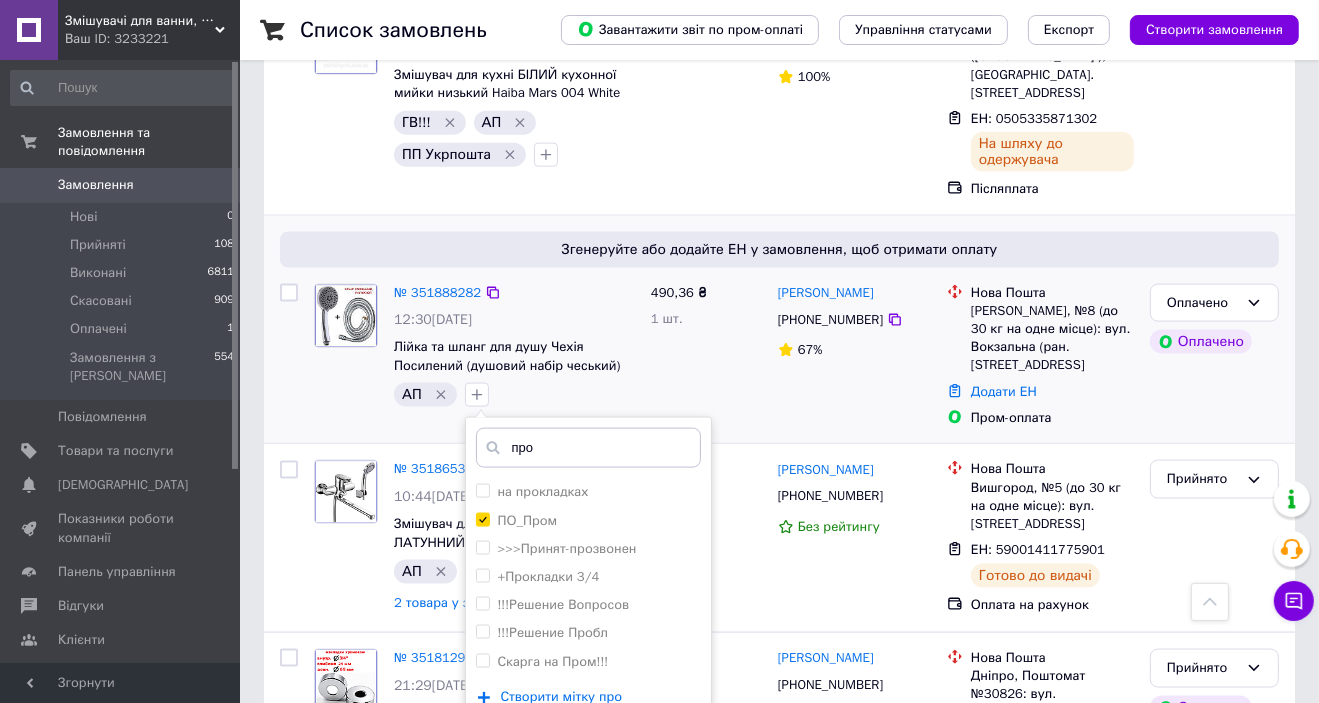 scroll, scrollTop: 2320, scrollLeft: 0, axis: vertical 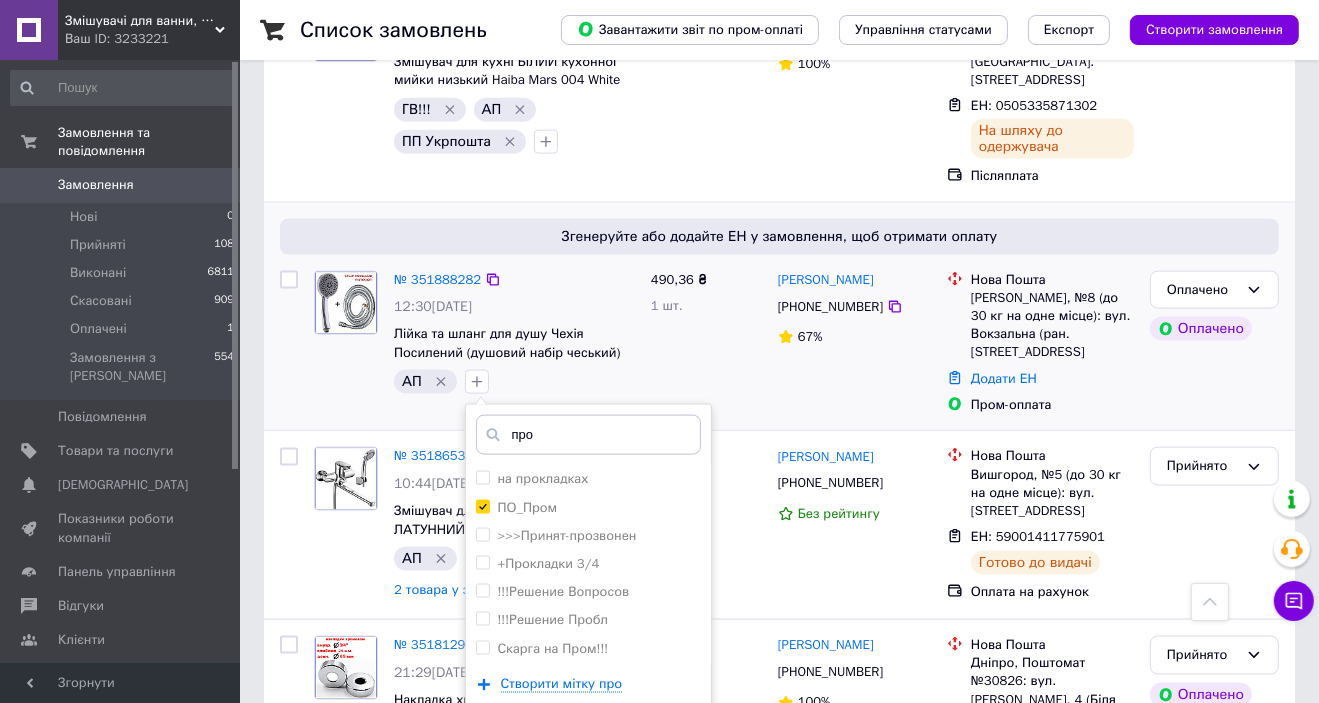 drag, startPoint x: 629, startPoint y: 526, endPoint x: 878, endPoint y: 369, distance: 294.3637 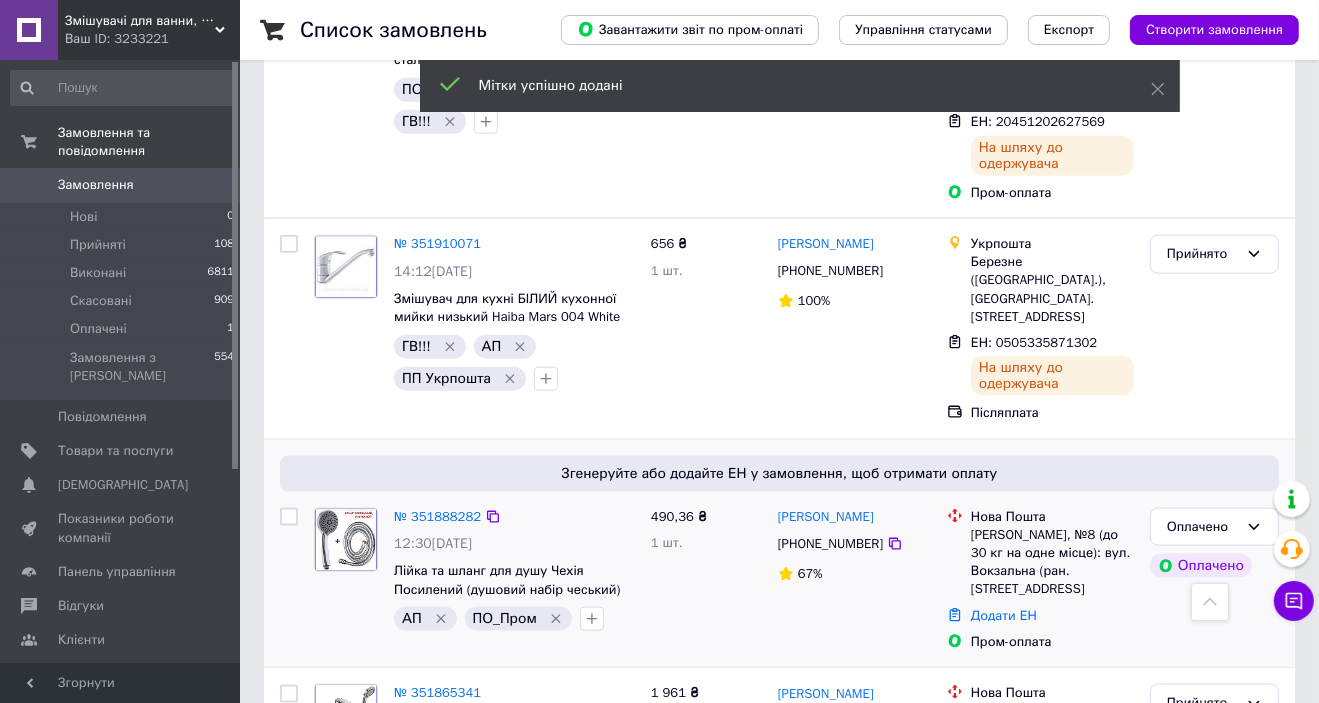 scroll, scrollTop: 2080, scrollLeft: 0, axis: vertical 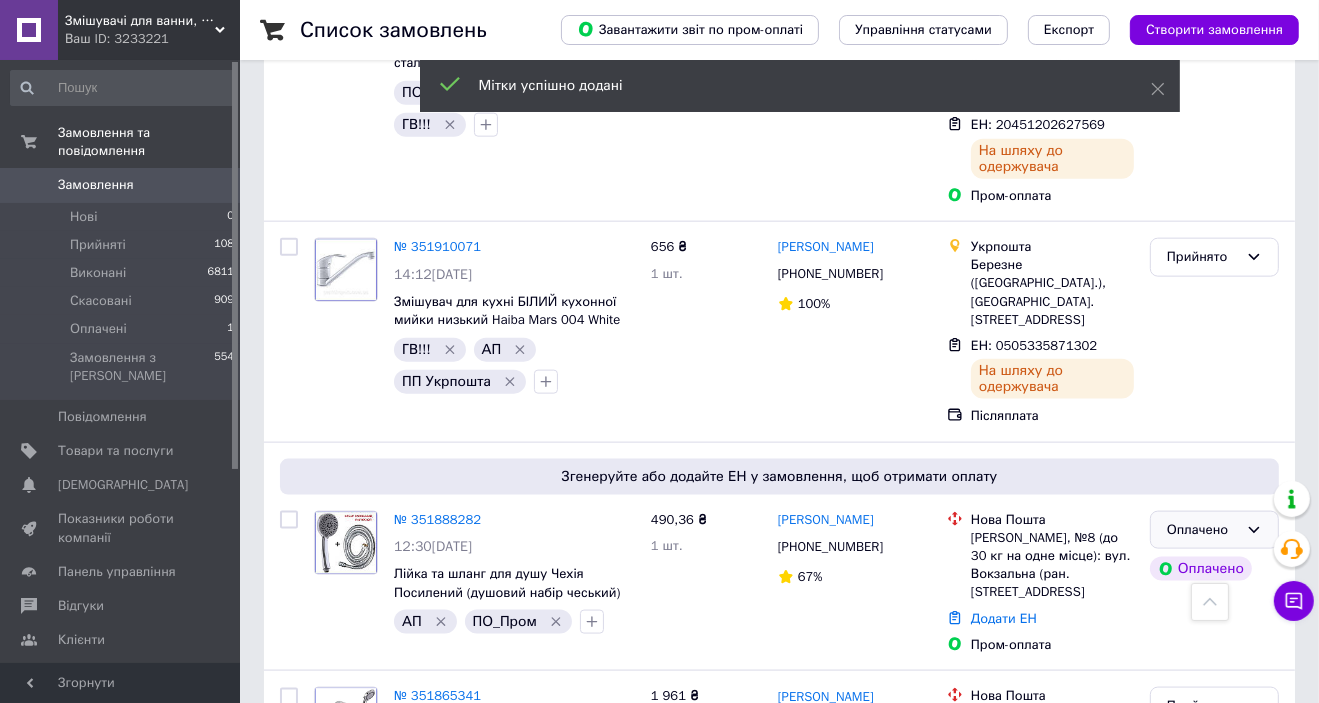 click on "Оплачено" at bounding box center [1202, 530] 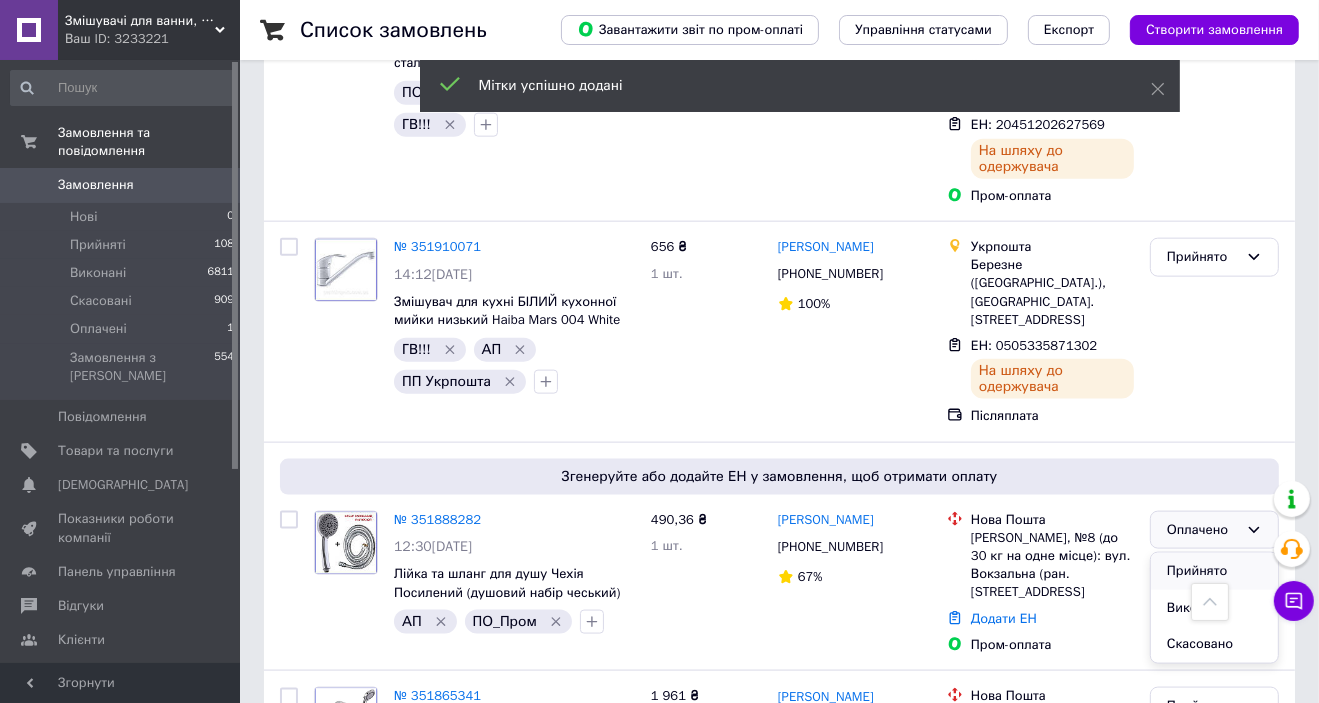 click on "Прийнято" at bounding box center (1214, 571) 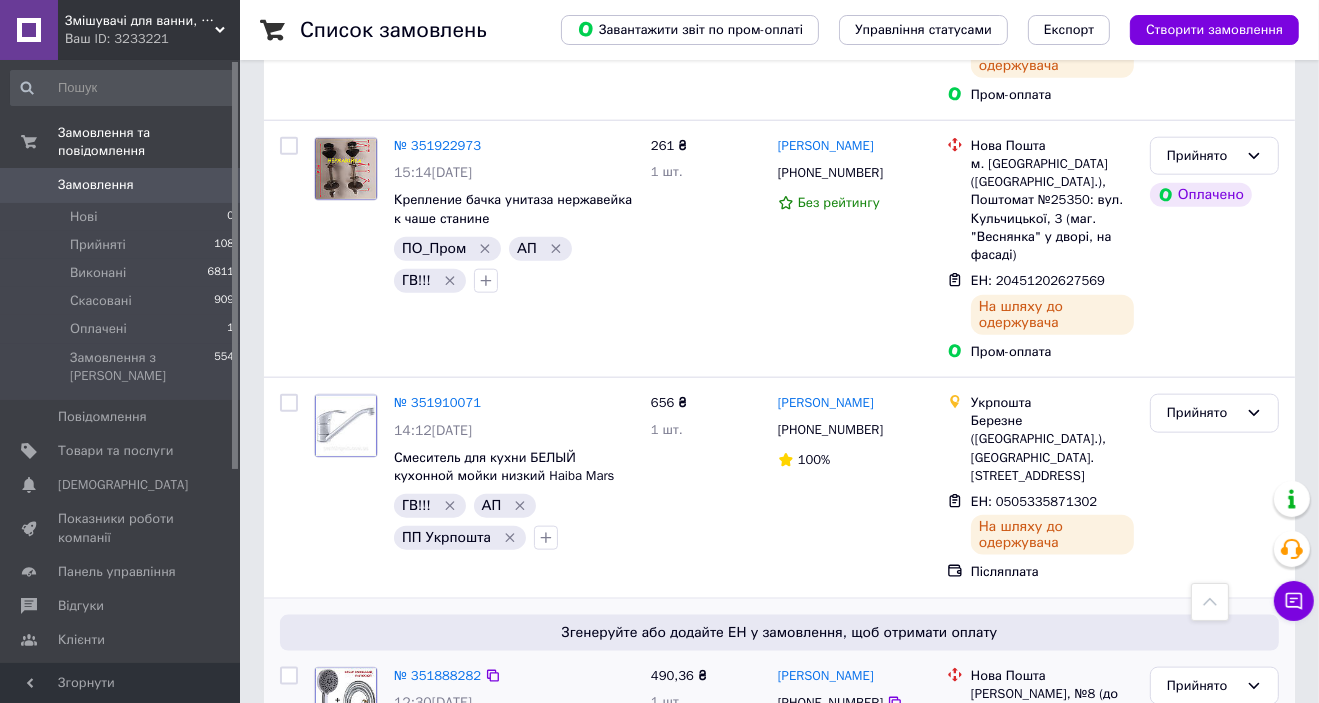 scroll, scrollTop: 2000, scrollLeft: 0, axis: vertical 